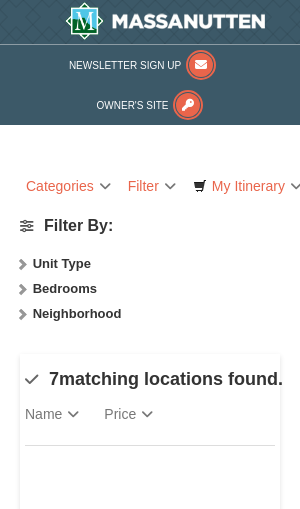 scroll, scrollTop: 0, scrollLeft: 0, axis: both 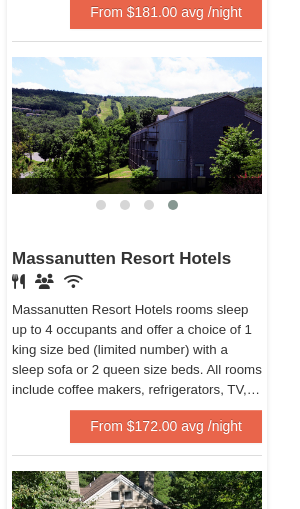click on "From $172.00 avg /night" at bounding box center [166, 426] 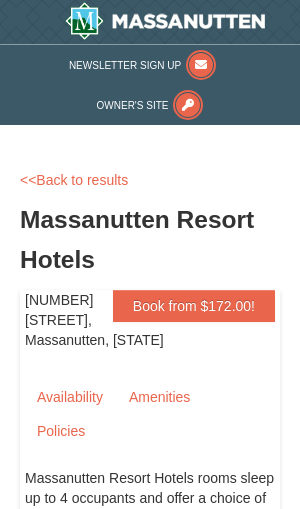 scroll, scrollTop: 0, scrollLeft: 0, axis: both 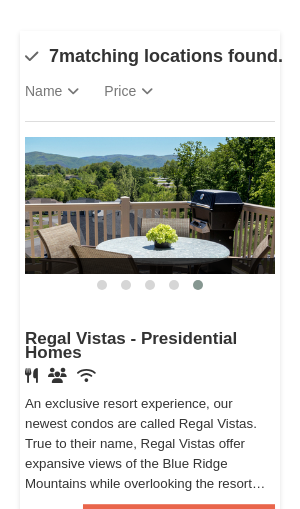 click on "Name" at bounding box center (64, 91) 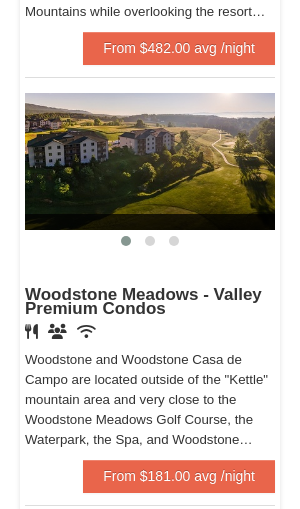 click at bounding box center [150, 254] 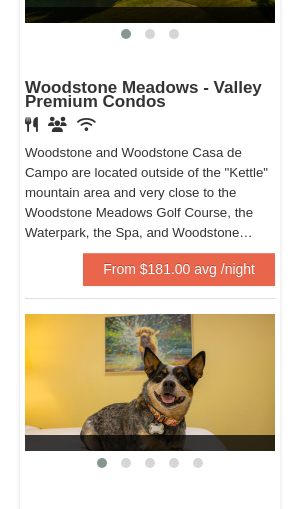 scroll, scrollTop: 1062, scrollLeft: 0, axis: vertical 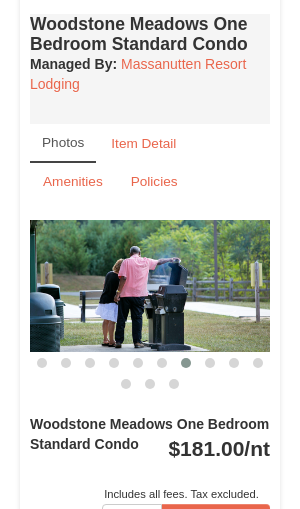 click at bounding box center [150, 285] 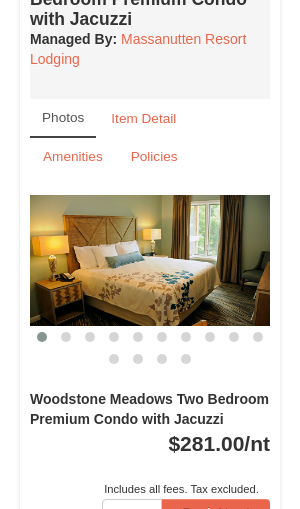 scroll, scrollTop: 4678, scrollLeft: 0, axis: vertical 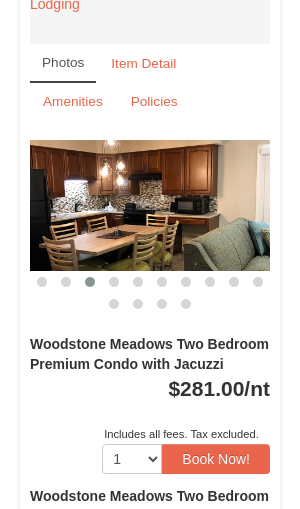 click on "Book Now!" at bounding box center (216, 459) 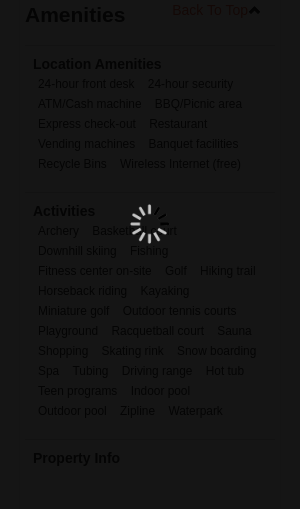 scroll, scrollTop: 6922, scrollLeft: 0, axis: vertical 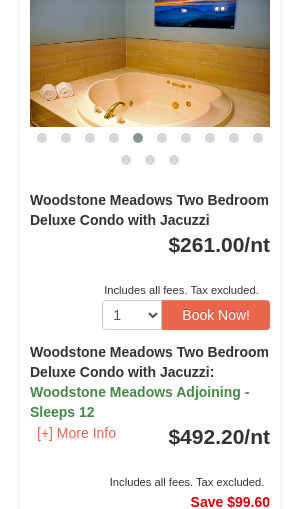 click on "Book Now!" at bounding box center (216, 315) 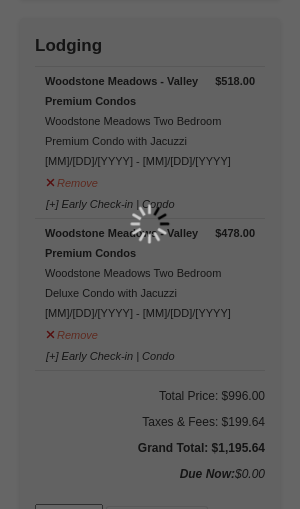 scroll, scrollTop: 6922, scrollLeft: 0, axis: vertical 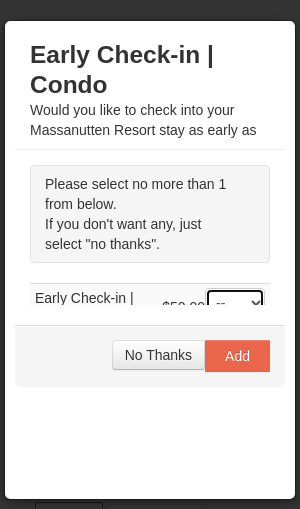 click on "--
01" at bounding box center [235, 303] 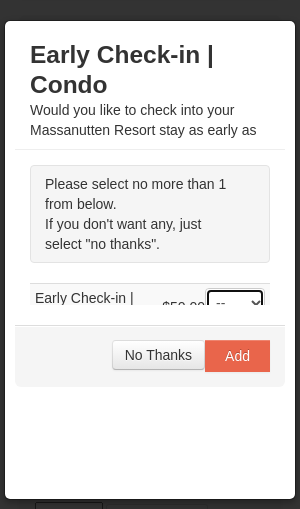 click on "--
01" at bounding box center [235, 303] 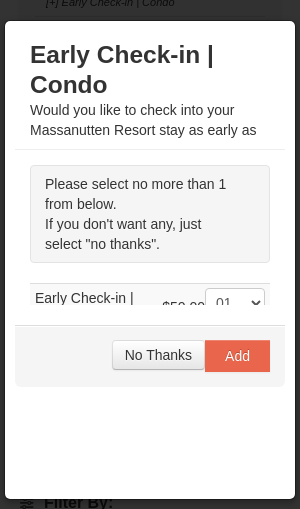 scroll, scrollTop: 7120, scrollLeft: 0, axis: vertical 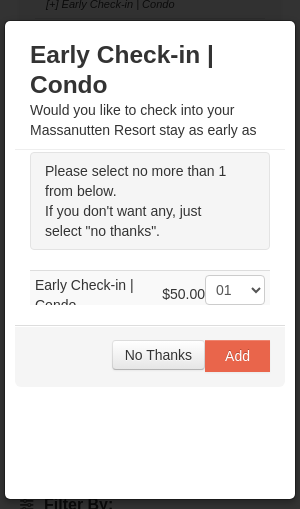 click on "Add" at bounding box center (237, 356) 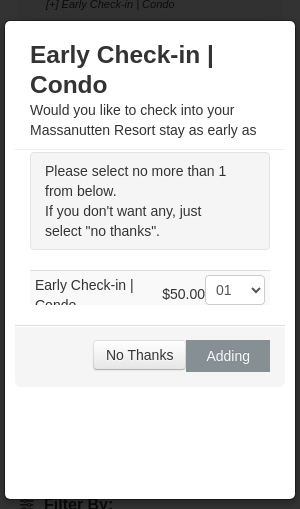 scroll, scrollTop: 0, scrollLeft: 0, axis: both 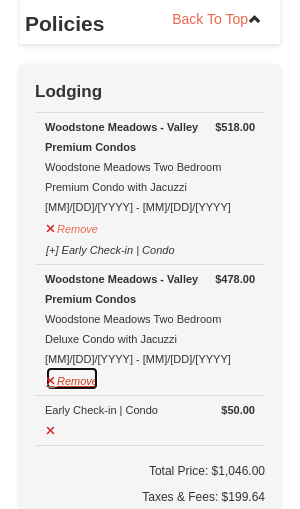 click on "Remove" at bounding box center [72, 378] 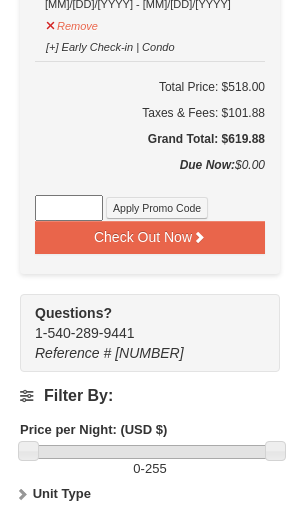 scroll, scrollTop: 7076, scrollLeft: 0, axis: vertical 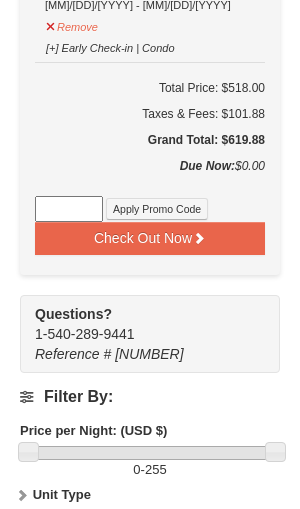 click on "Check Out Now" at bounding box center [150, 238] 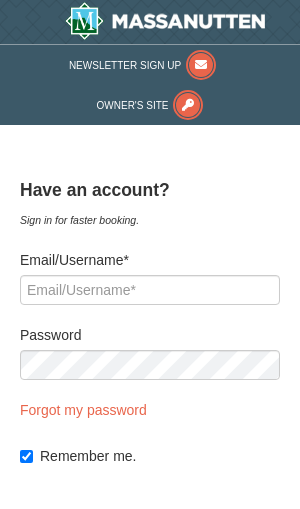 scroll, scrollTop: 0, scrollLeft: 0, axis: both 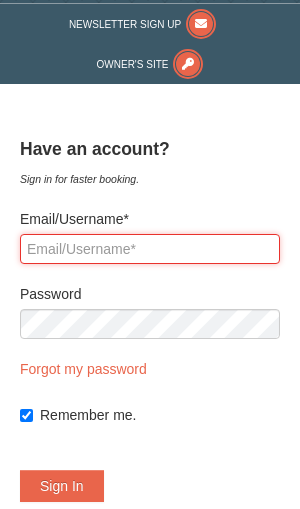 click on "Email/Username*" at bounding box center [150, 249] 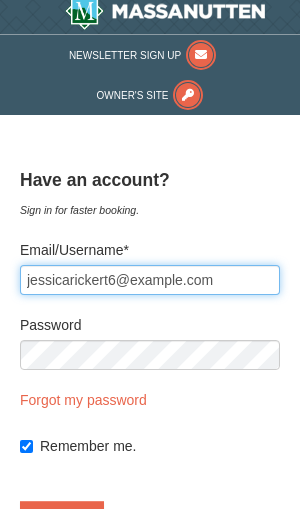 type on "jessicarickert6@example.com" 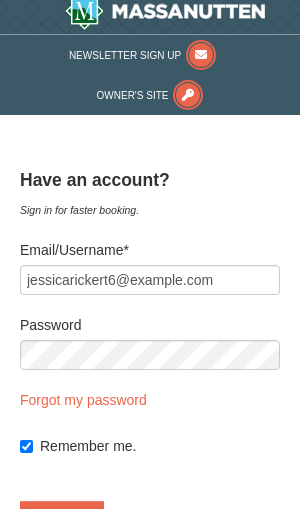 scroll, scrollTop: 10, scrollLeft: 0, axis: vertical 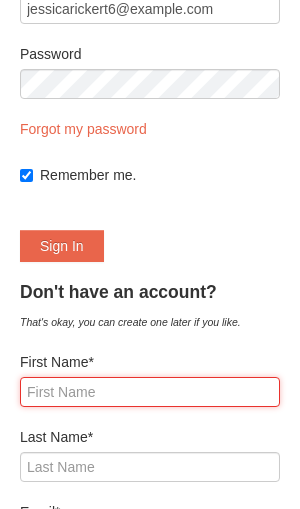 click on "First Name*" at bounding box center (150, 392) 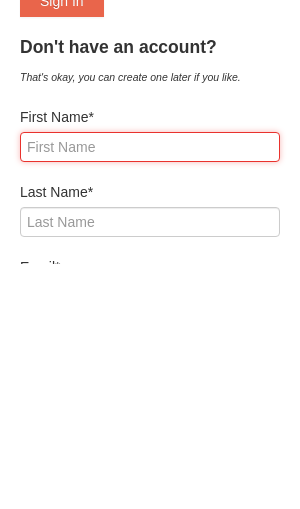 type on "Jessica" 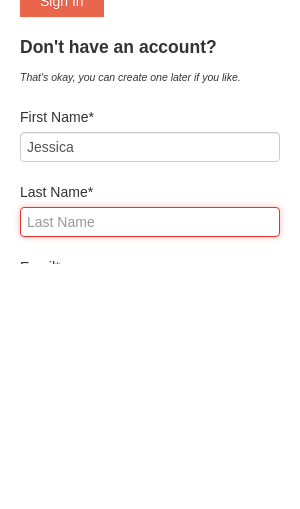 type on "Rickert" 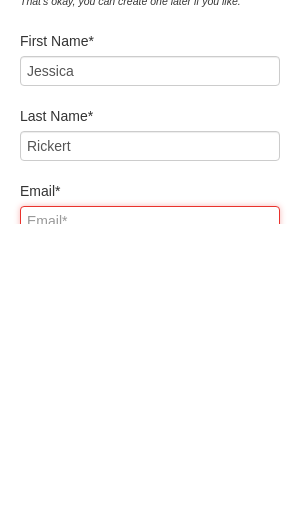 scroll, scrollTop: 320, scrollLeft: 0, axis: vertical 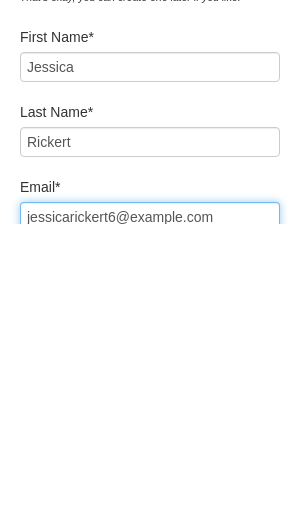 type on "jessicarickert6@gmail.com" 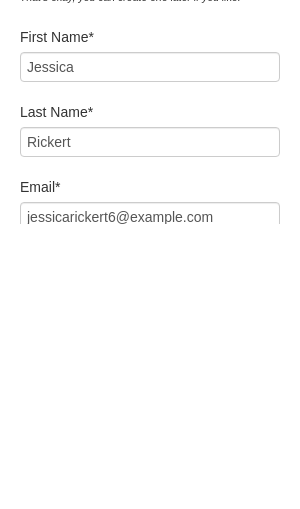 scroll, scrollTop: 606, scrollLeft: 0, axis: vertical 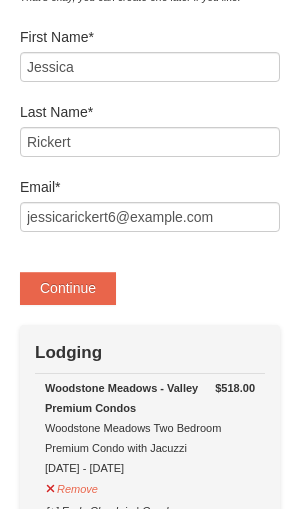 click on "Continue" at bounding box center [68, 288] 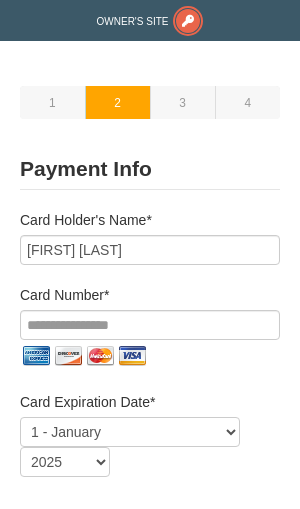 scroll, scrollTop: 85, scrollLeft: 0, axis: vertical 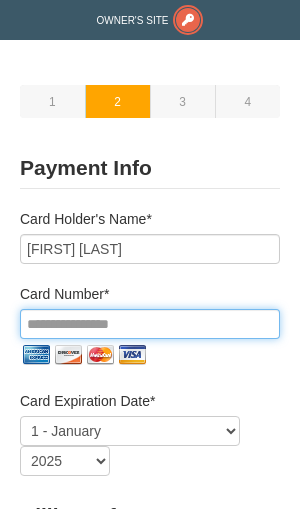 click at bounding box center (150, 324) 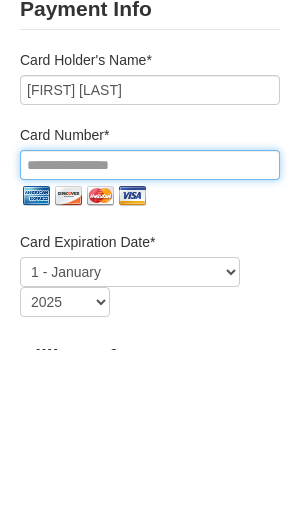 type on "*" 